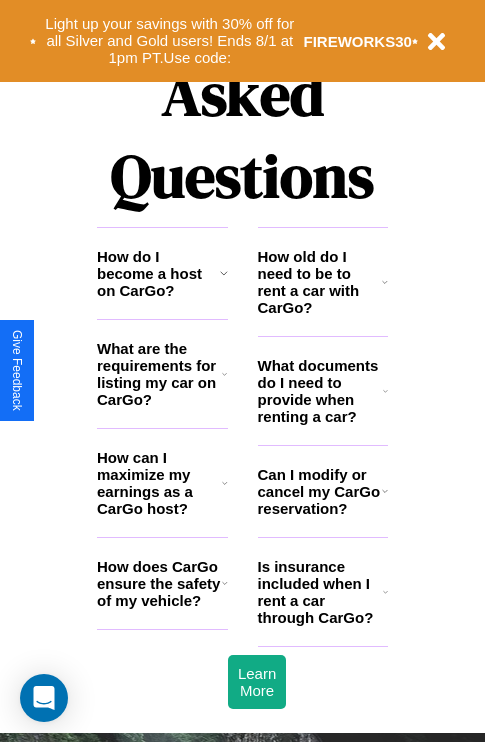 scroll, scrollTop: 2423, scrollLeft: 0, axis: vertical 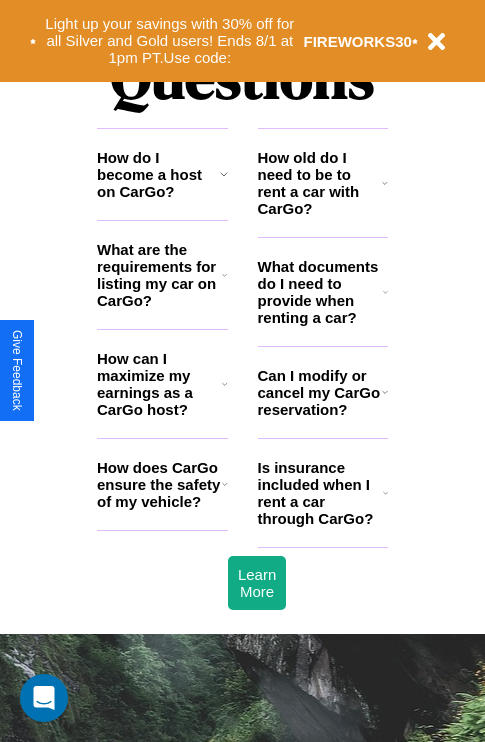 click 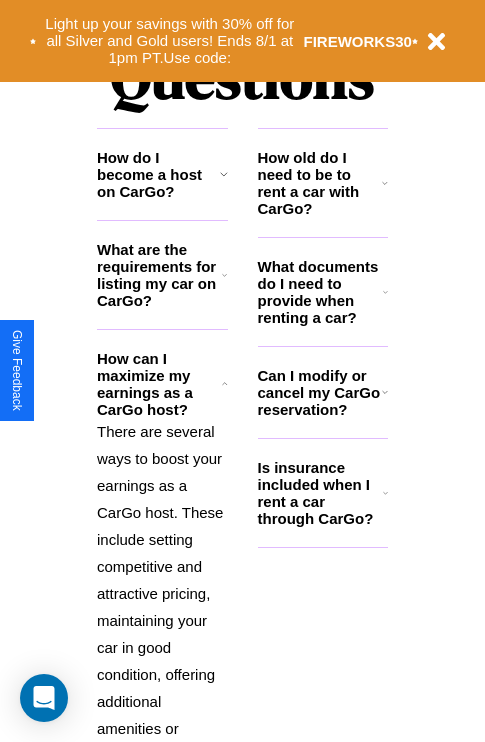 click on "Can I modify or cancel my CarGo reservation?" at bounding box center (320, 392) 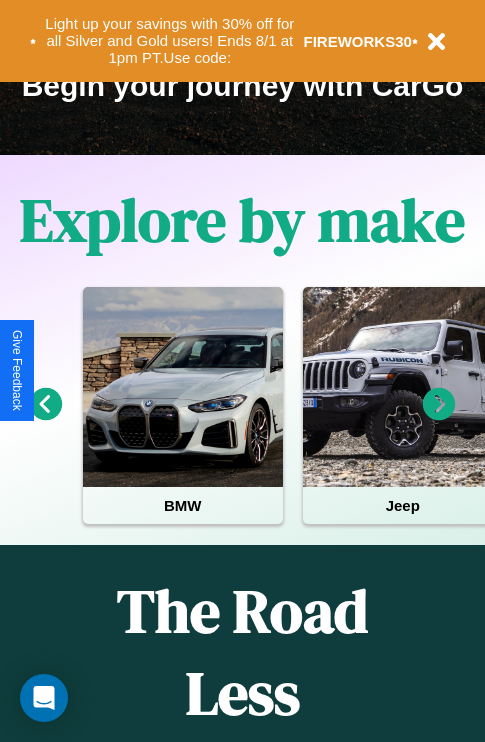 scroll, scrollTop: 308, scrollLeft: 0, axis: vertical 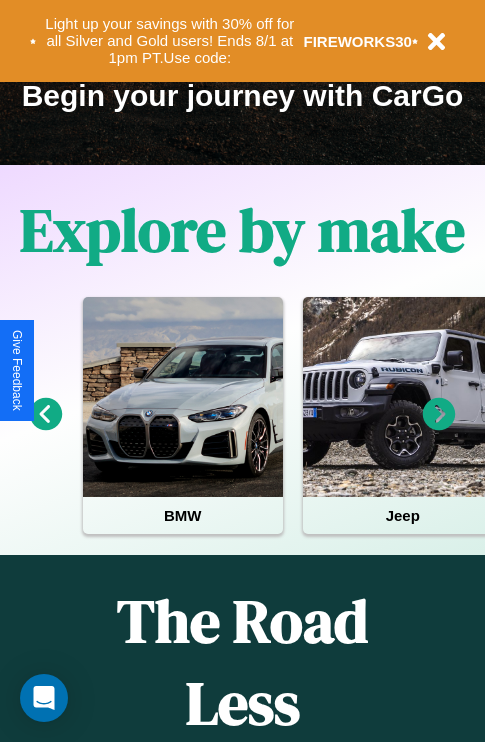 click 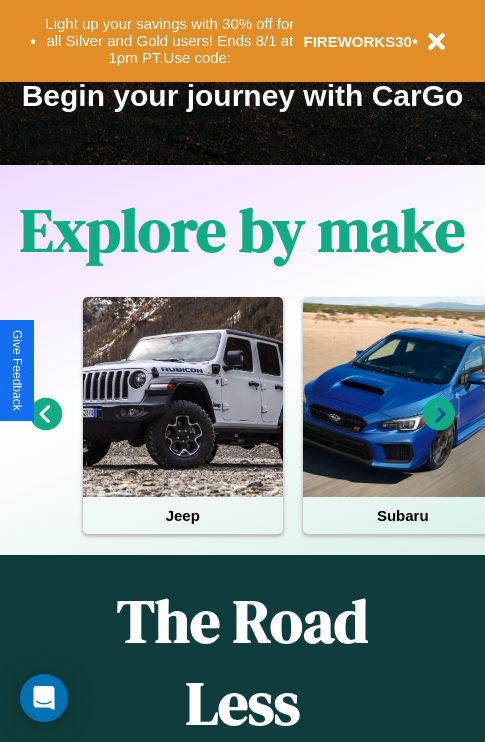click 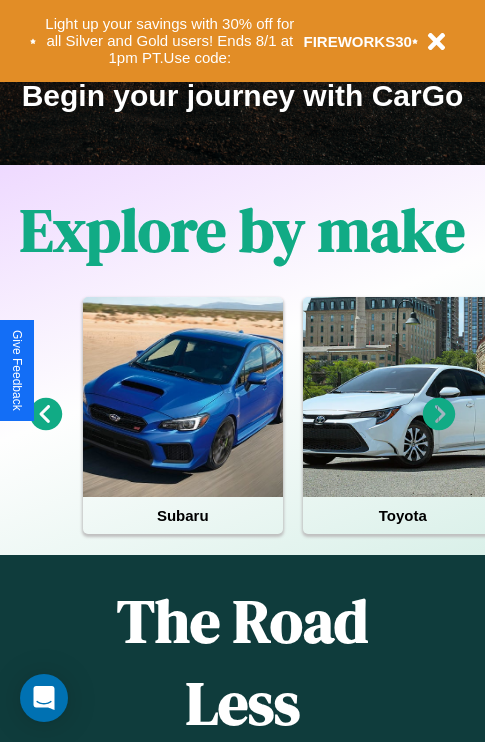click 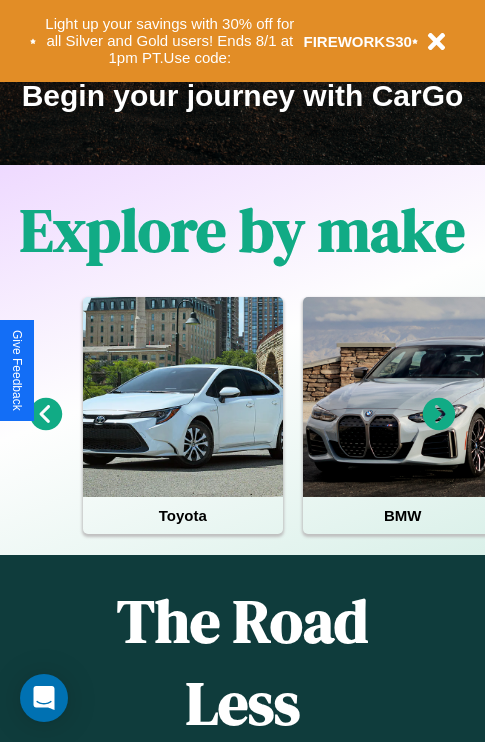 click 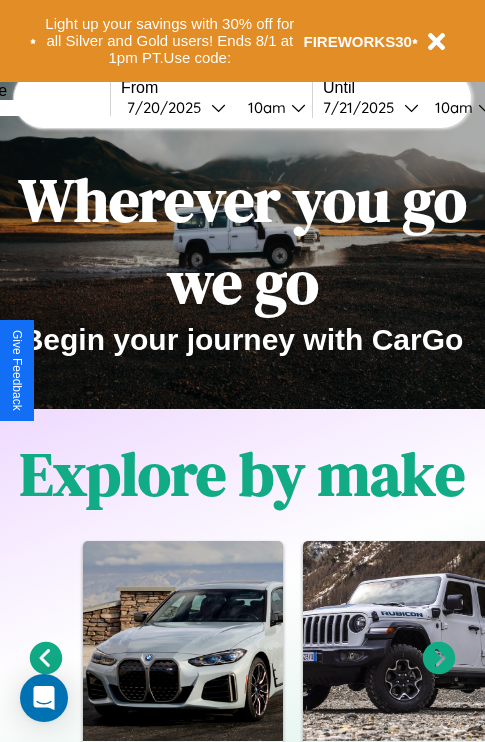 scroll, scrollTop: 0, scrollLeft: 0, axis: both 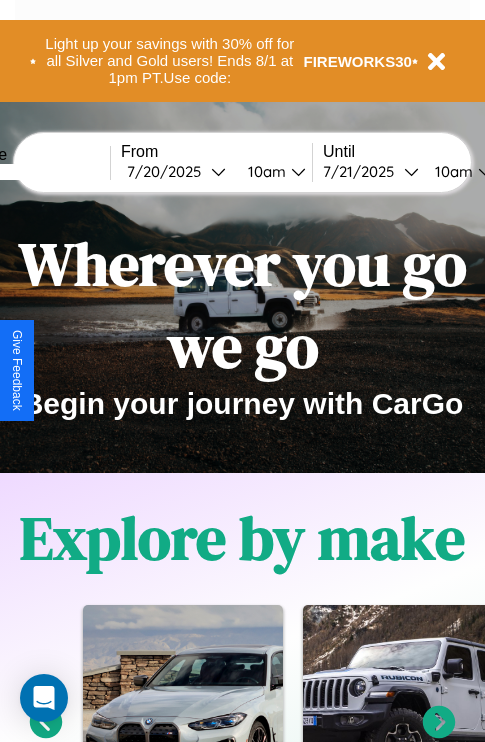 click at bounding box center [35, 172] 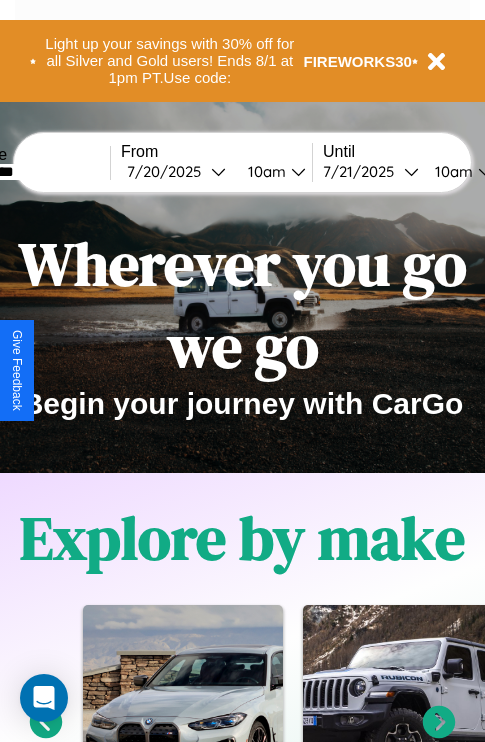 type on "*********" 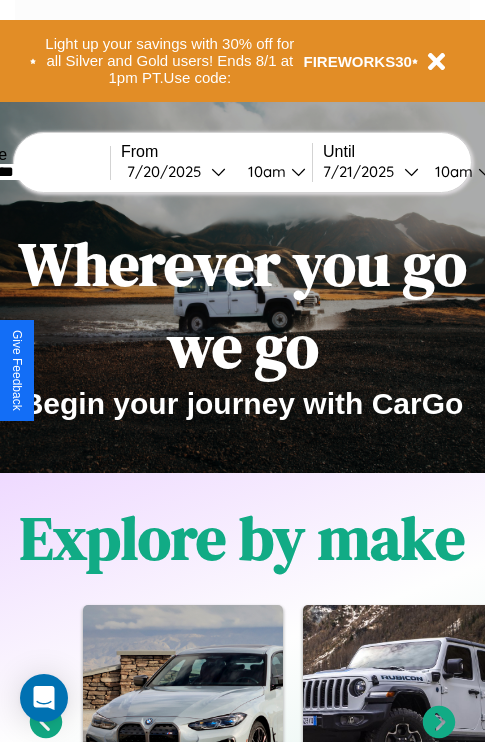 click on "7 / 20 / 2025" at bounding box center [169, 171] 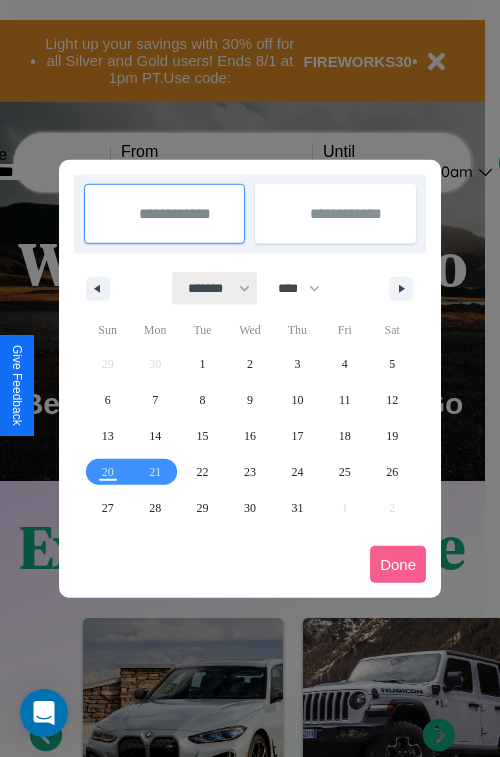 click on "******* ******** ***** ***** *** **** **** ****** ********* ******* ******** ********" at bounding box center (215, 288) 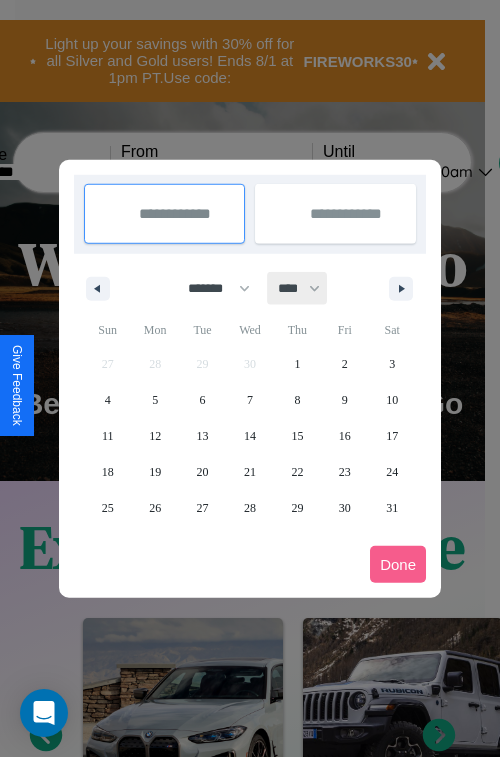 click on "**** **** **** **** **** **** **** **** **** **** **** **** **** **** **** **** **** **** **** **** **** **** **** **** **** **** **** **** **** **** **** **** **** **** **** **** **** **** **** **** **** **** **** **** **** **** **** **** **** **** **** **** **** **** **** **** **** **** **** **** **** **** **** **** **** **** **** **** **** **** **** **** **** **** **** **** **** **** **** **** **** **** **** **** **** **** **** **** **** **** **** **** **** **** **** **** **** **** **** **** **** **** **** **** **** **** **** **** **** **** **** **** **** **** **** **** **** **** **** **** ****" at bounding box center (298, 288) 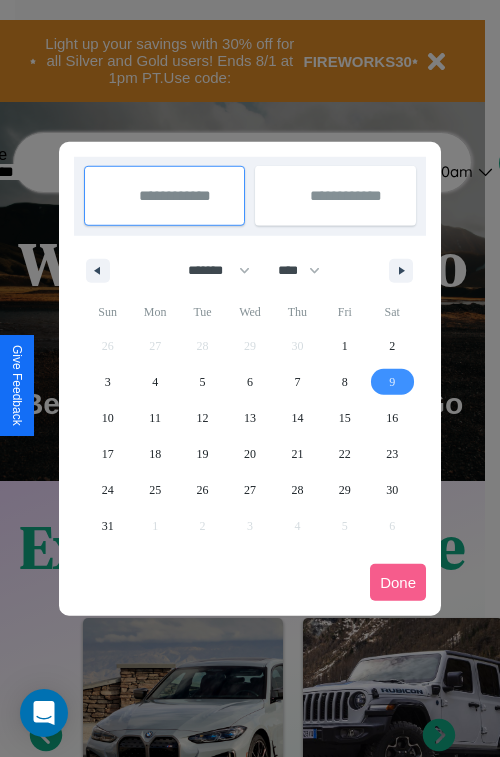 click on "9" at bounding box center (392, 382) 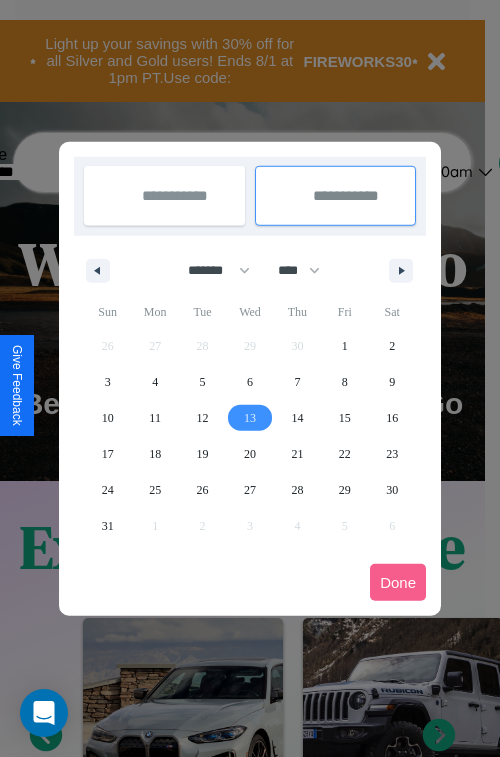 click on "13" at bounding box center (250, 418) 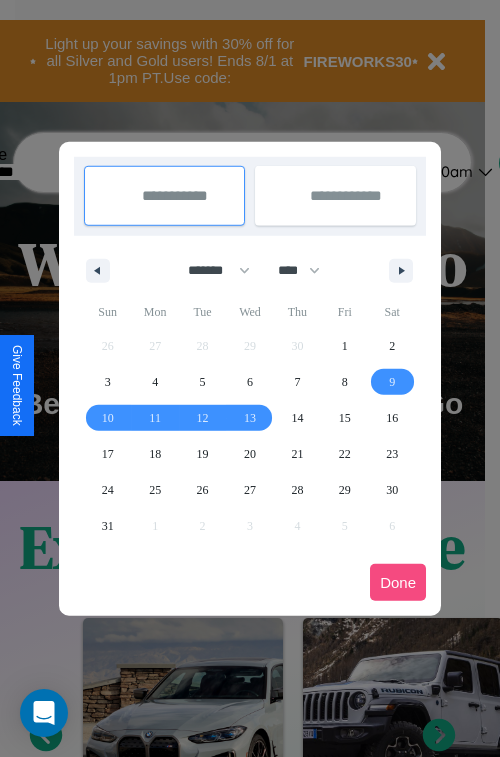 click on "Done" at bounding box center (398, 582) 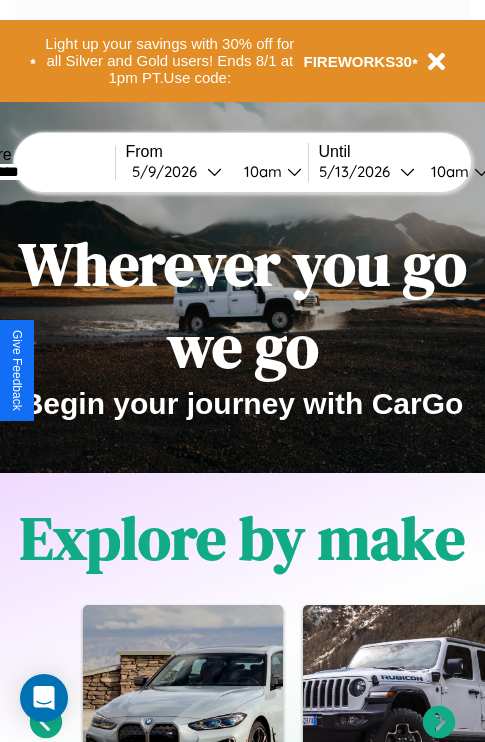 scroll, scrollTop: 0, scrollLeft: 71, axis: horizontal 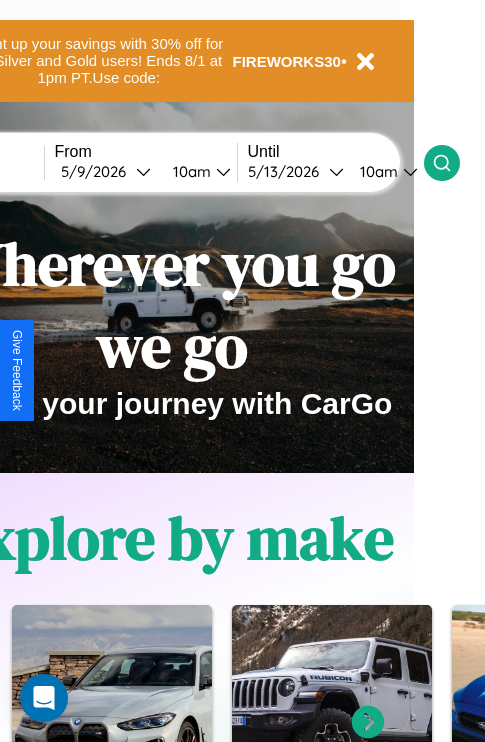 click 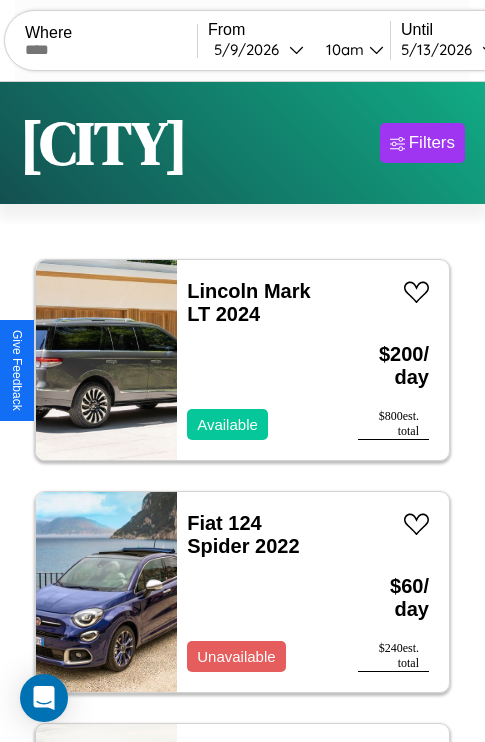 scroll, scrollTop: 95, scrollLeft: 0, axis: vertical 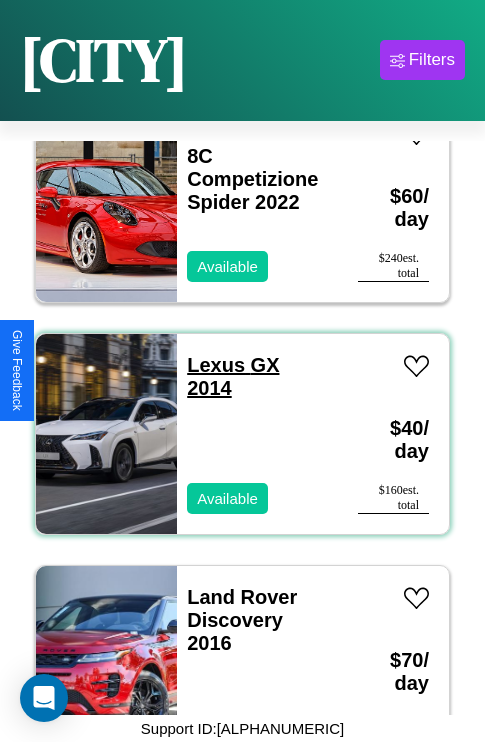 click on "Lexus   GX   2014" at bounding box center [233, 376] 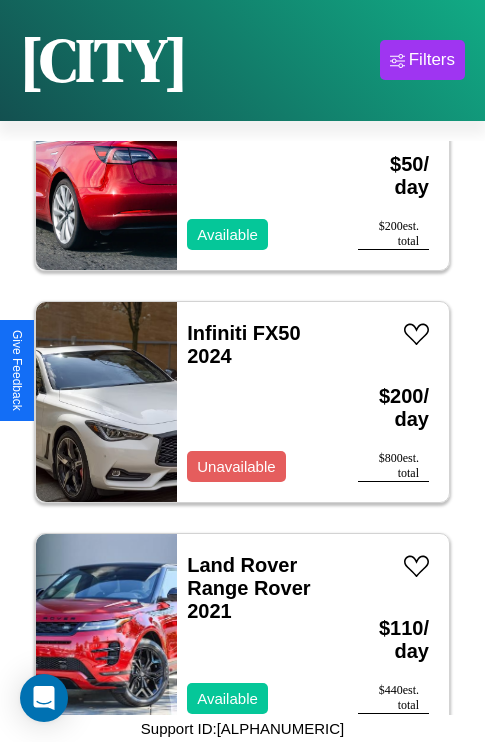 scroll, scrollTop: 24667, scrollLeft: 0, axis: vertical 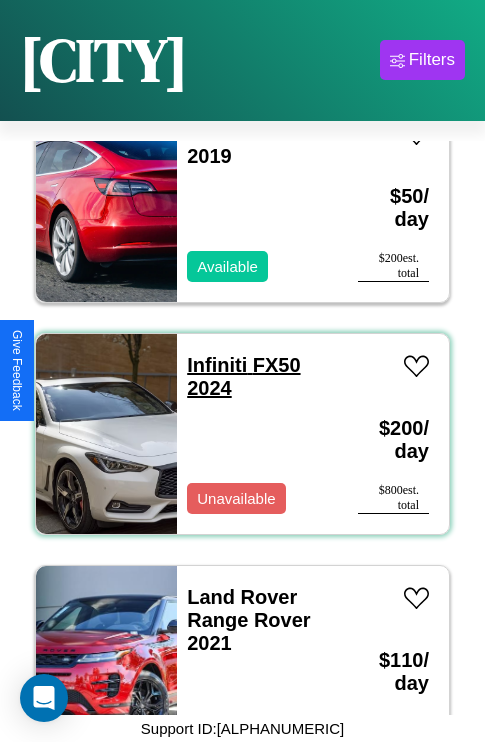 click on "Infiniti   FX50   2024" at bounding box center [243, 376] 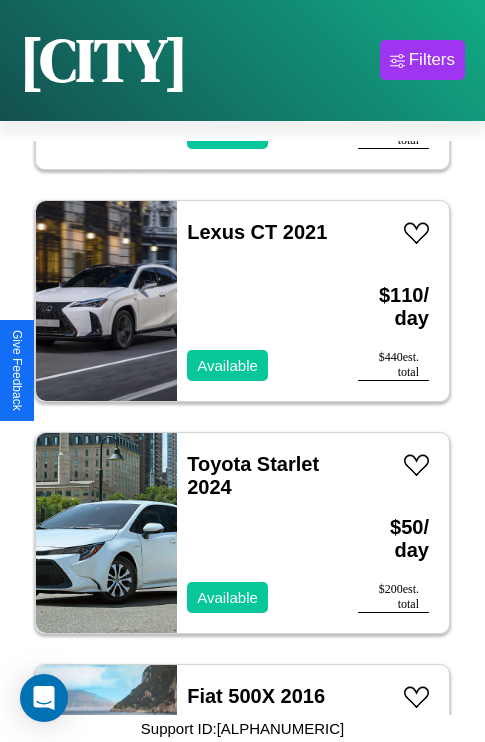 scroll, scrollTop: 1699, scrollLeft: 0, axis: vertical 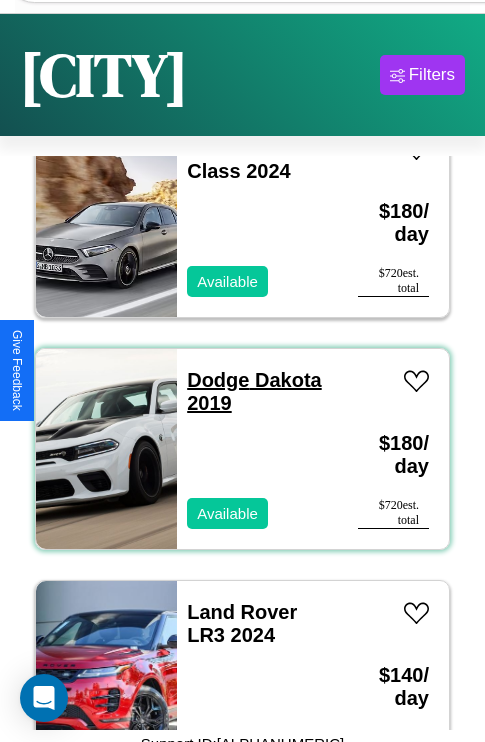 click on "Dodge   Dakota   2019" at bounding box center (254, 391) 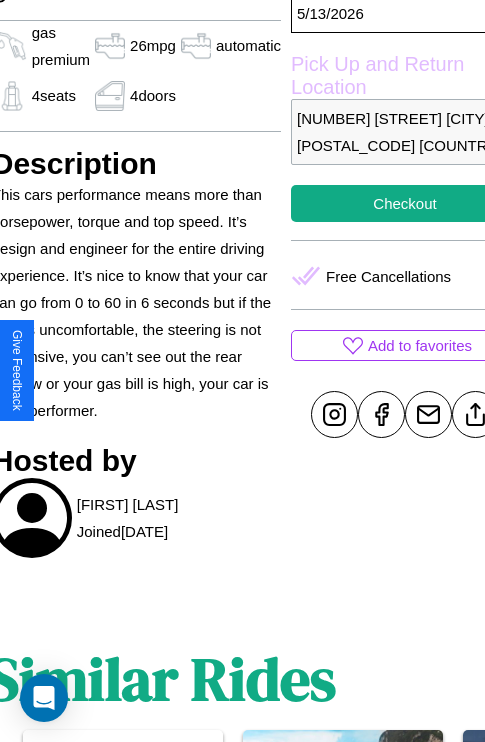 scroll, scrollTop: 710, scrollLeft: 87, axis: both 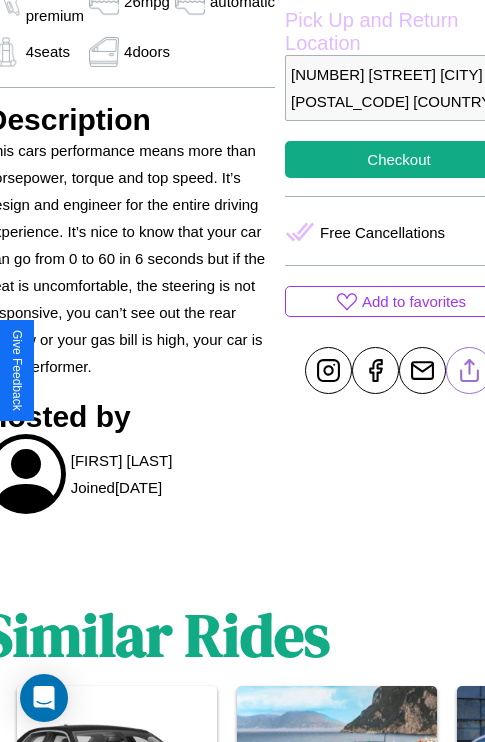 click 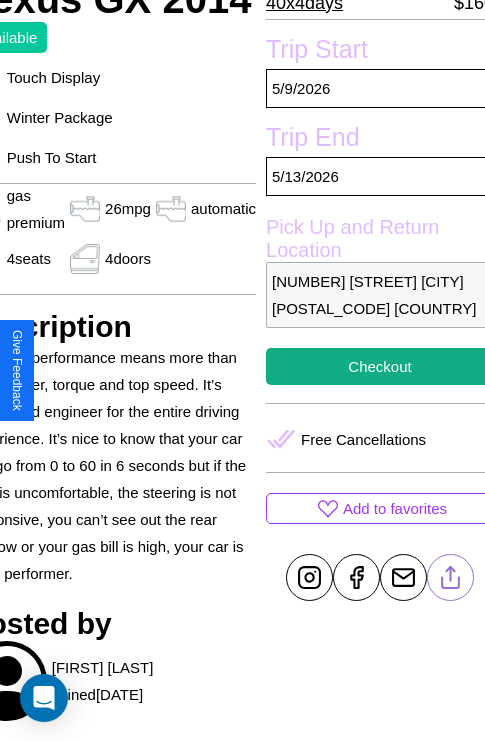 scroll, scrollTop: 499, scrollLeft: 107, axis: both 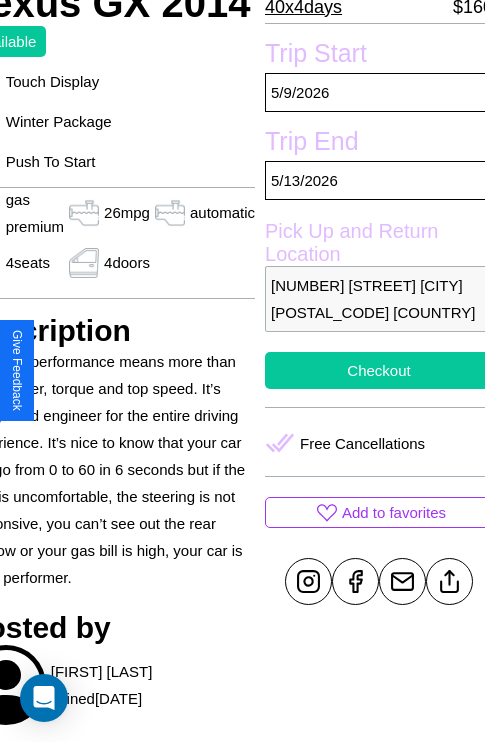 click on "Checkout" at bounding box center (379, 370) 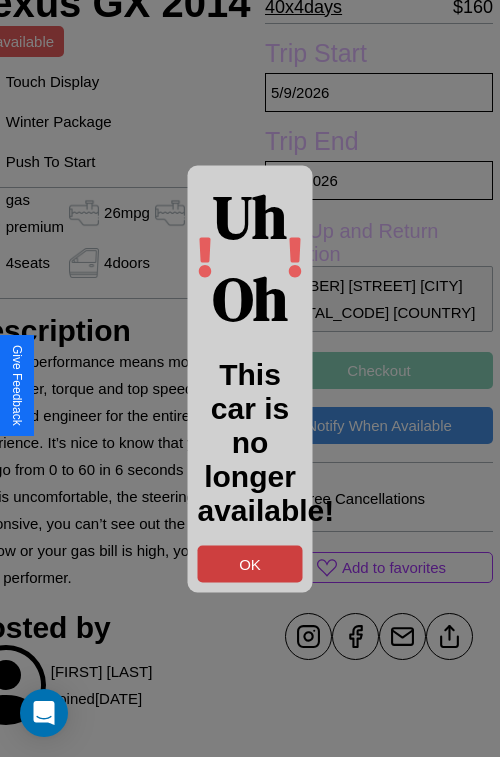 click on "OK" at bounding box center (250, 563) 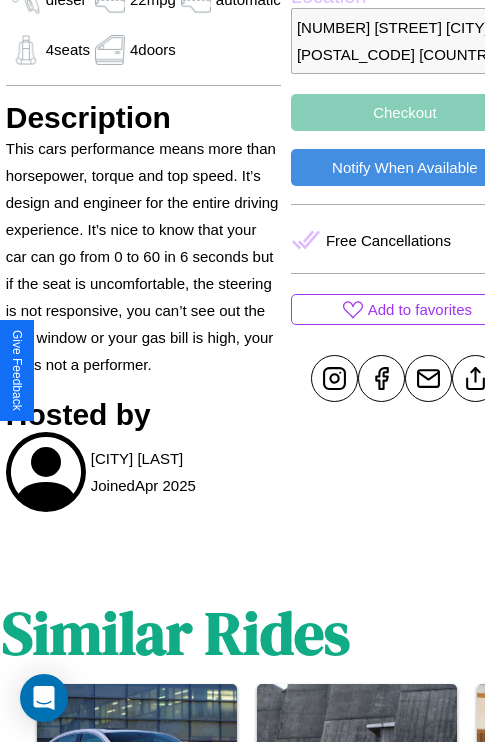 scroll, scrollTop: 674, scrollLeft: 68, axis: both 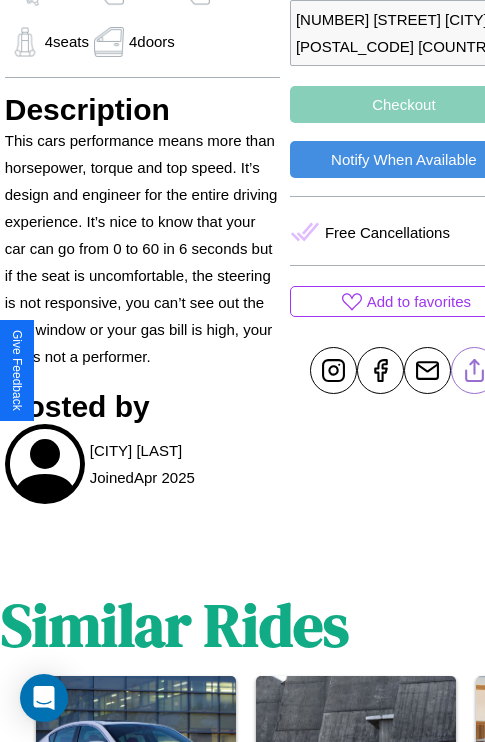 click 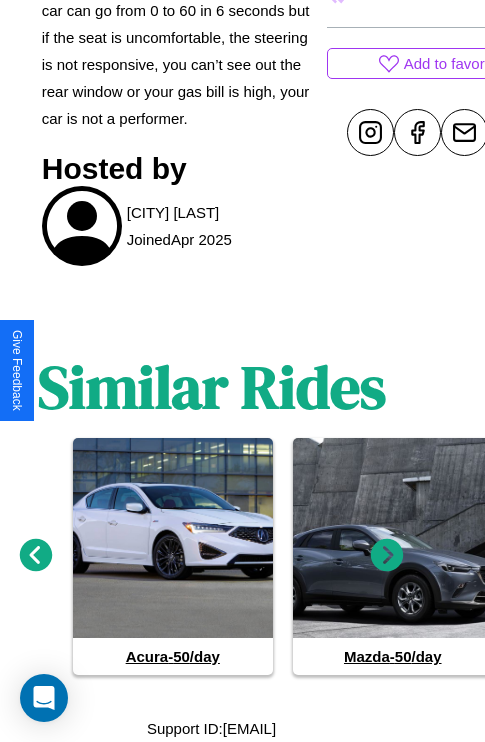 scroll, scrollTop: 939, scrollLeft: 30, axis: both 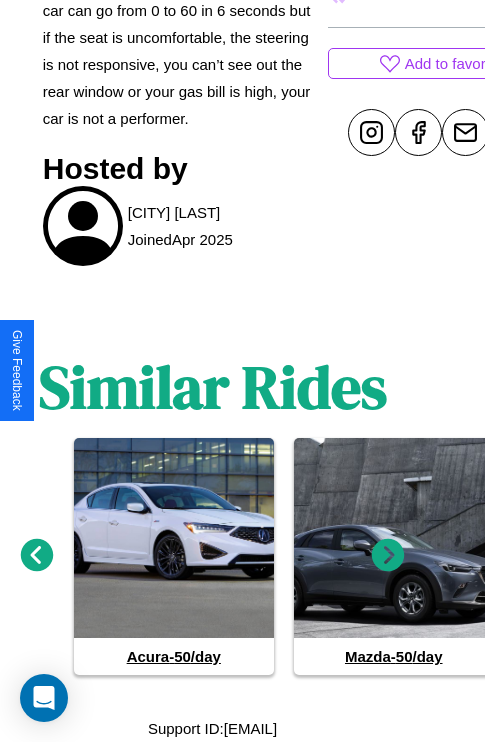 click 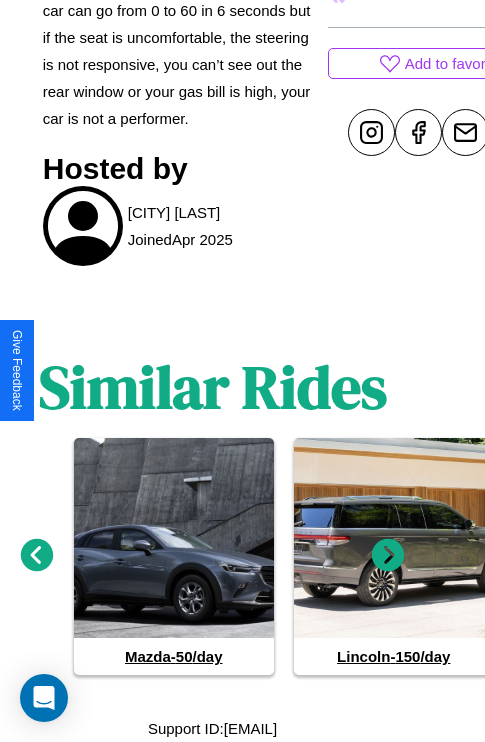 click 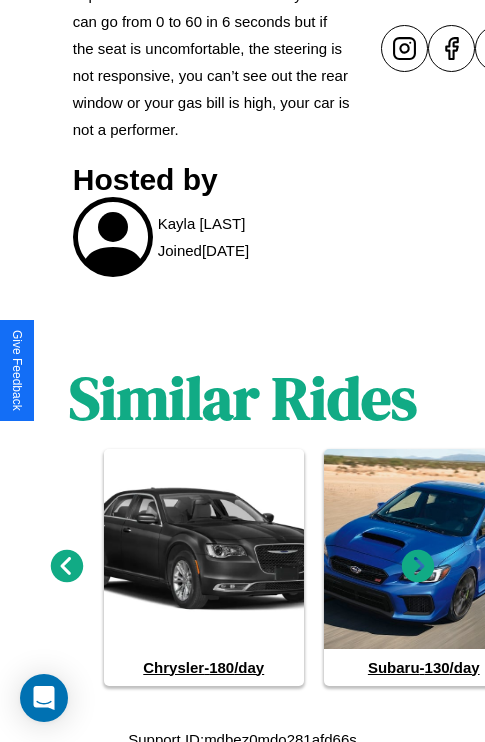 scroll, scrollTop: 922, scrollLeft: 0, axis: vertical 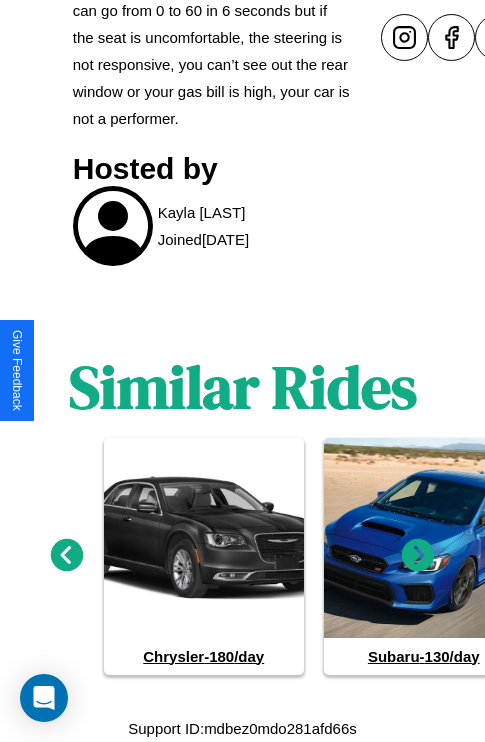 click 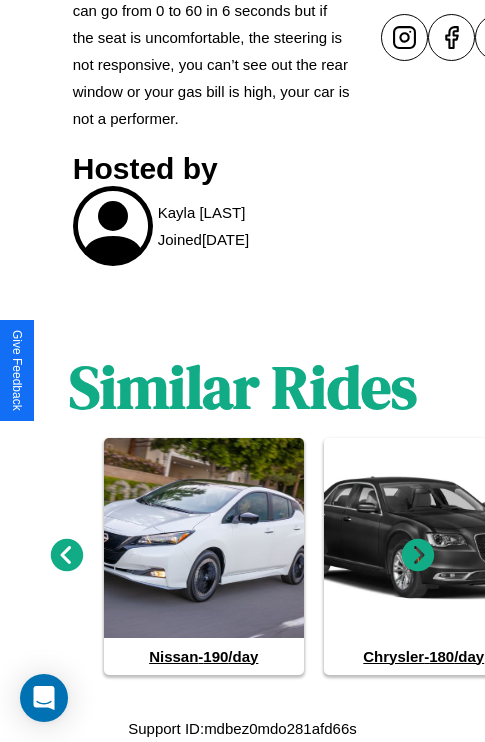 click 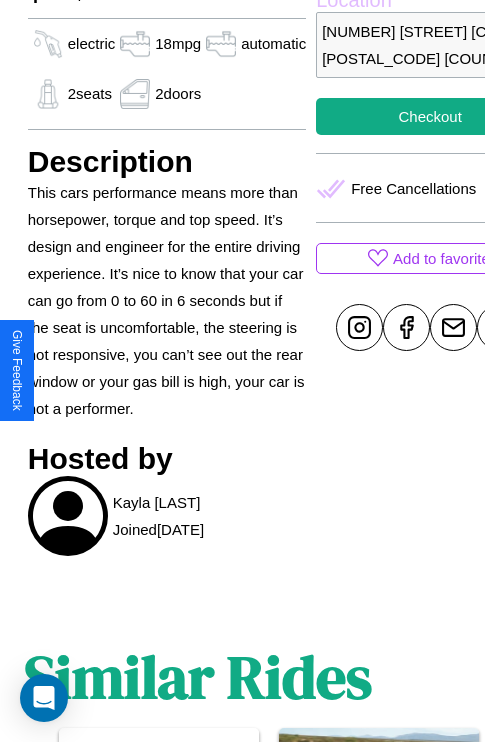 scroll, scrollTop: 306, scrollLeft: 96, axis: both 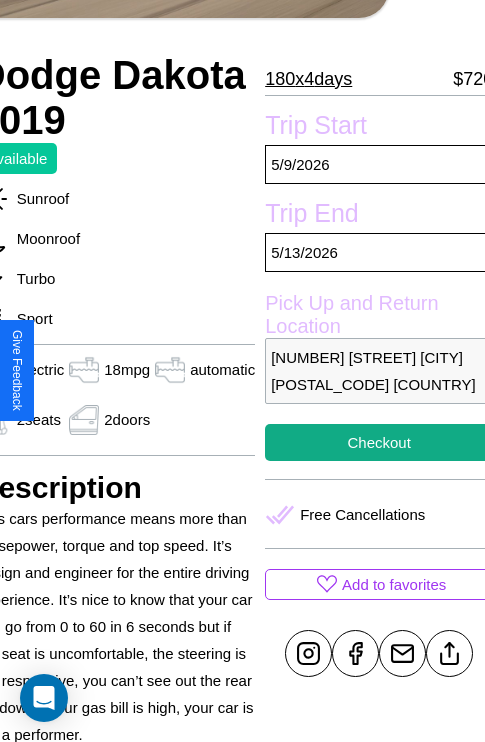 click on "3446 Oak Street  Stockholm  41396 Sweden" at bounding box center (379, 371) 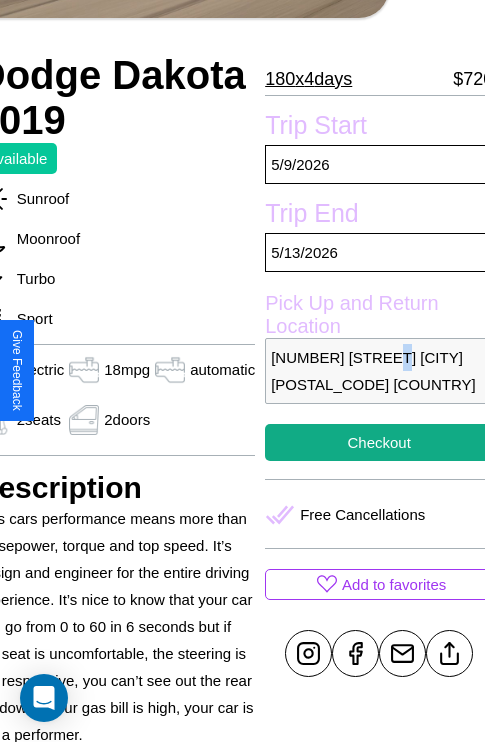click on "3446 Oak Street  Stockholm  41396 Sweden" at bounding box center [379, 371] 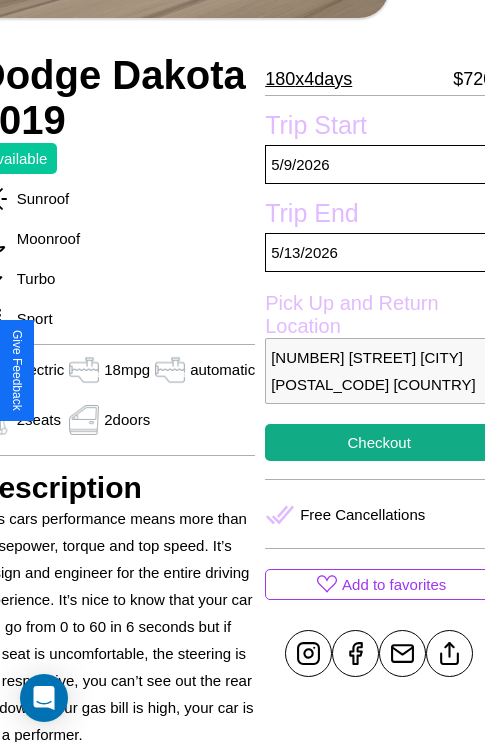 click on "3446 Oak Street  Stockholm  41396 Sweden" at bounding box center [379, 371] 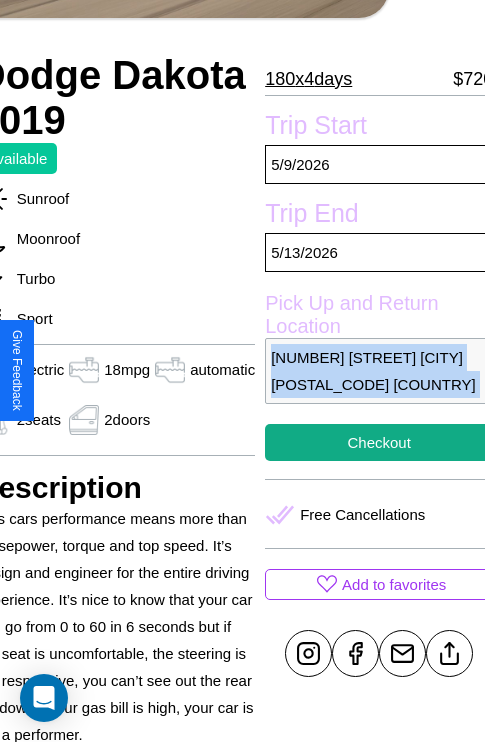 click on "3446 Oak Street  Stockholm  41396 Sweden" at bounding box center [379, 371] 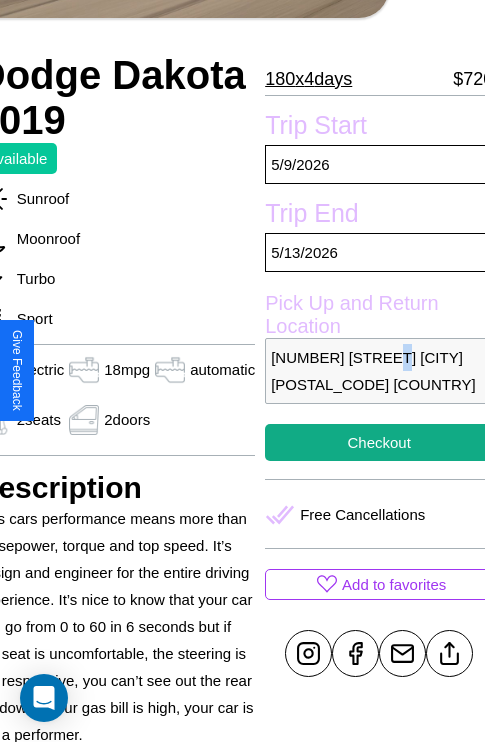 click on "3446 Oak Street  Stockholm  41396 Sweden" at bounding box center [379, 371] 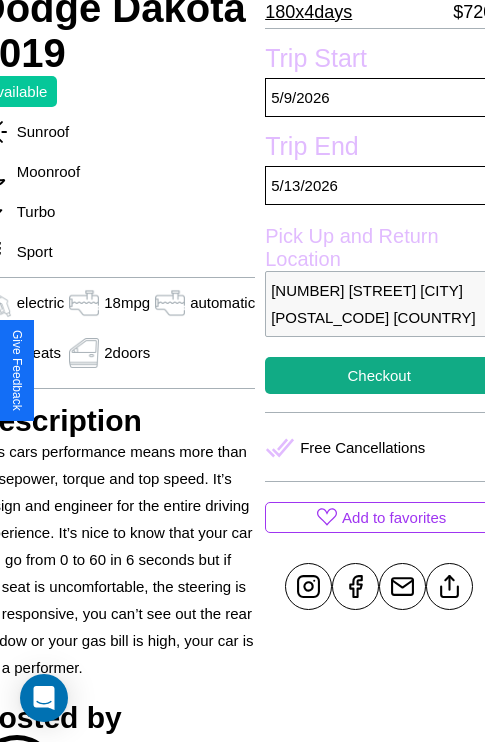 scroll, scrollTop: 377, scrollLeft: 96, axis: both 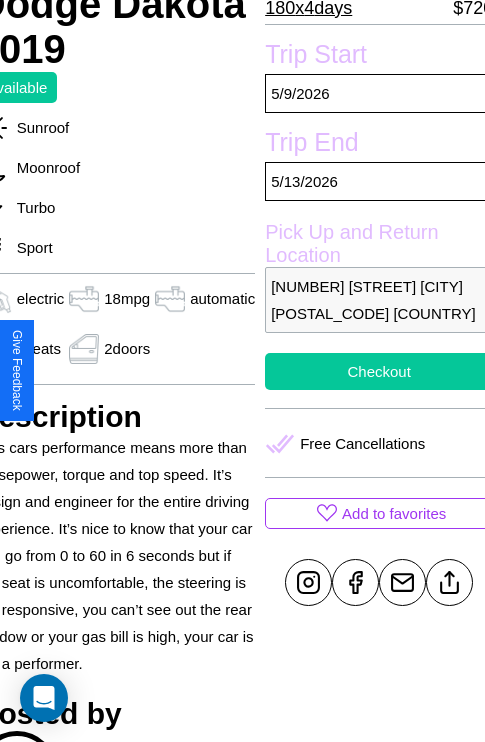 click on "Checkout" at bounding box center (379, 371) 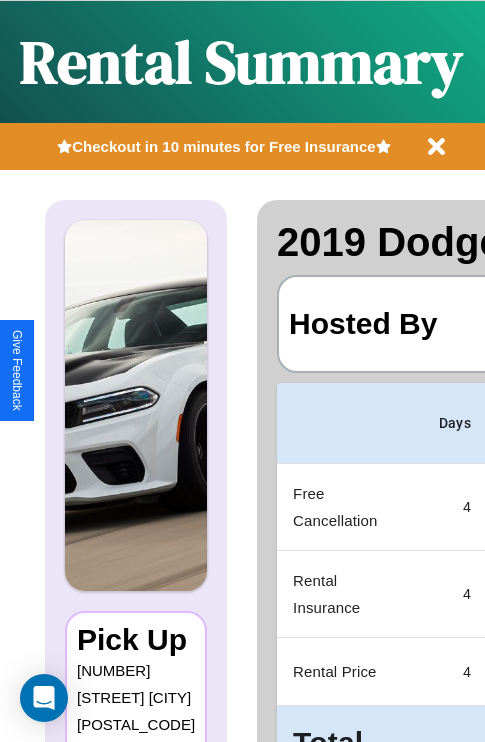 scroll, scrollTop: 0, scrollLeft: 378, axis: horizontal 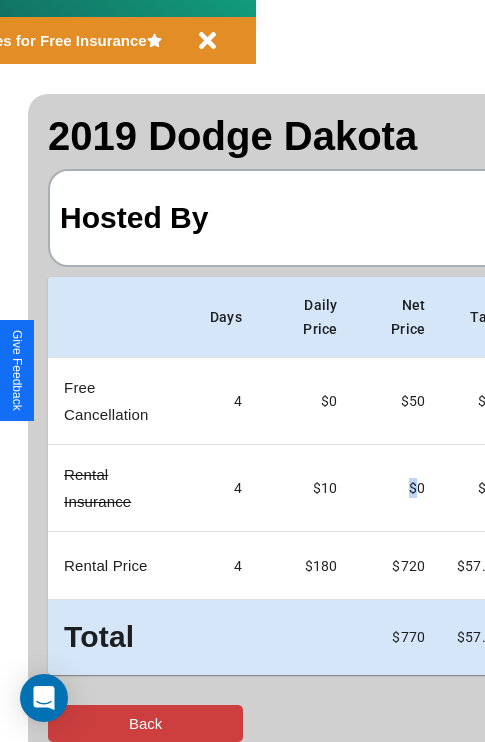 click on "Back" at bounding box center [145, 723] 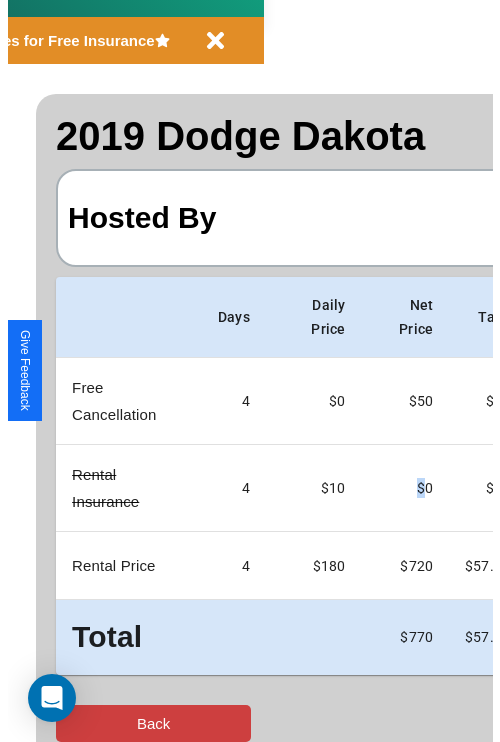 scroll, scrollTop: 0, scrollLeft: 0, axis: both 